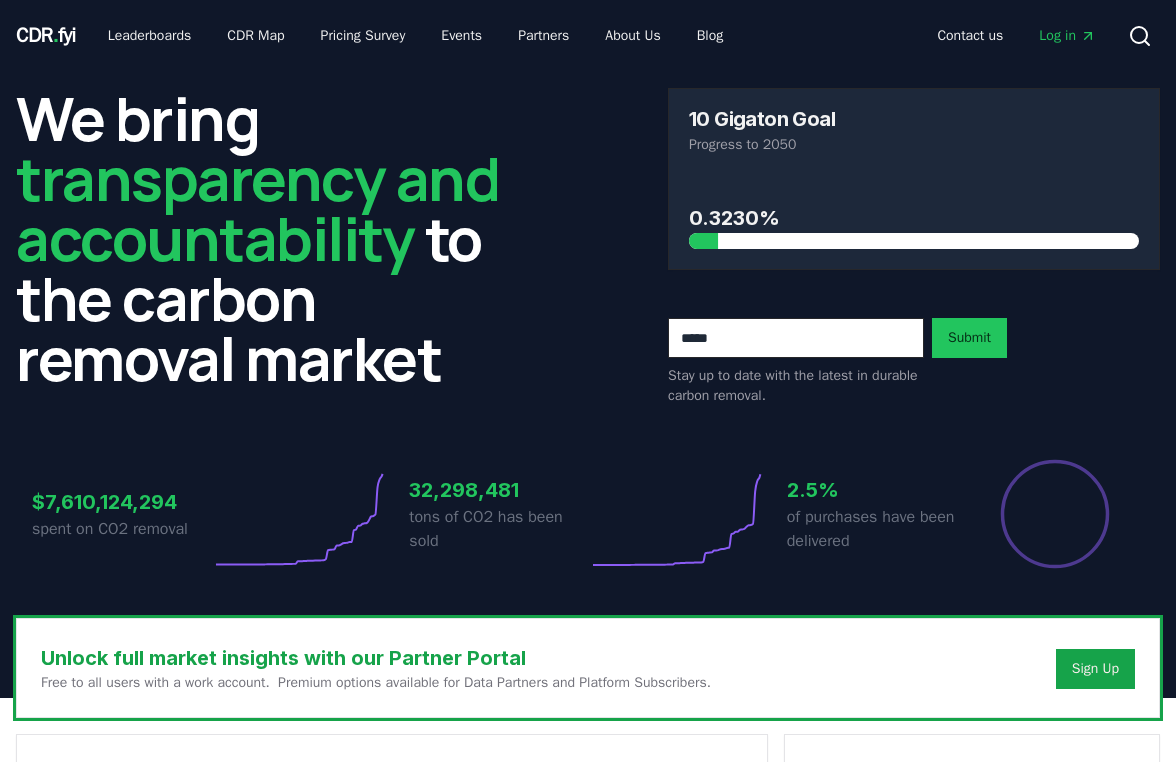 scroll, scrollTop: 0, scrollLeft: 0, axis: both 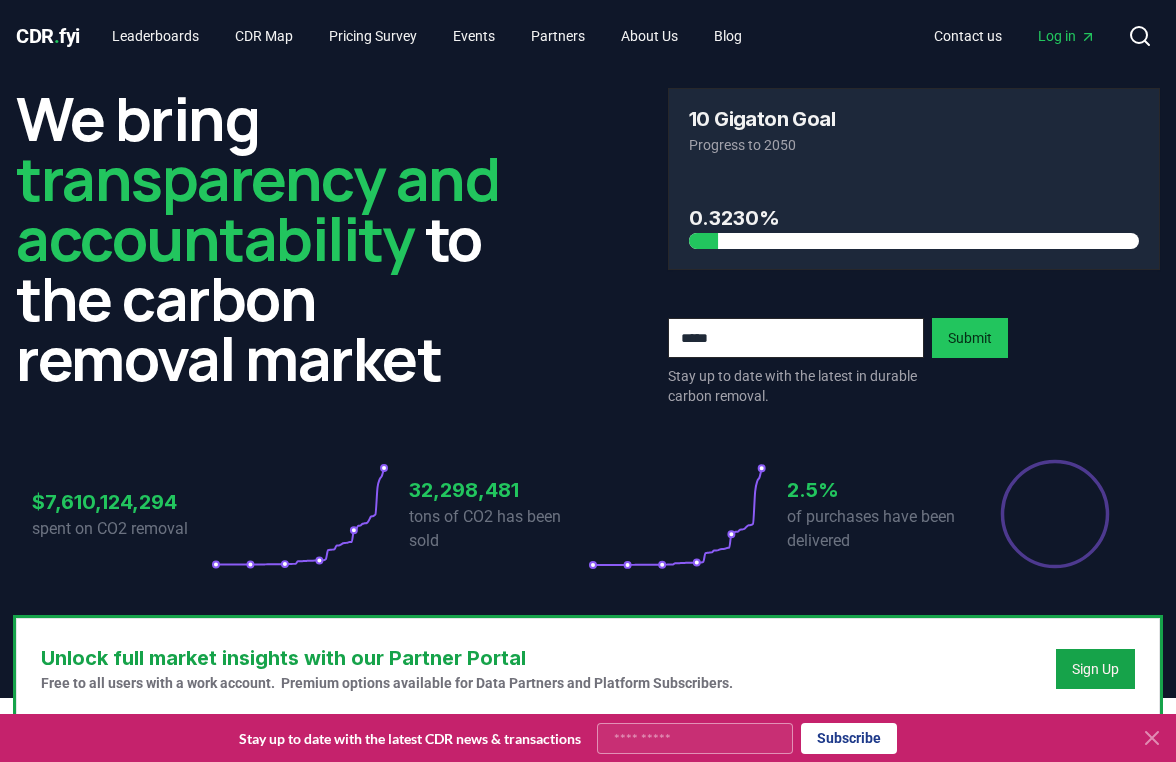 click 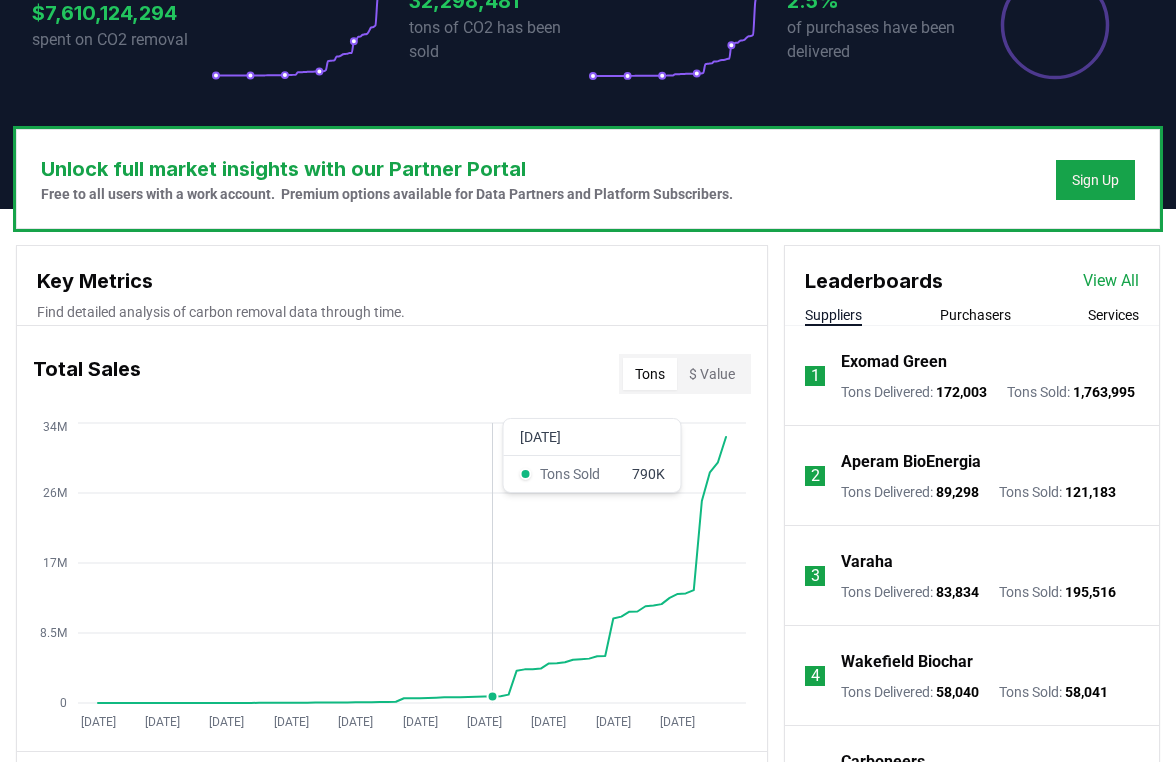 scroll, scrollTop: 491, scrollLeft: 0, axis: vertical 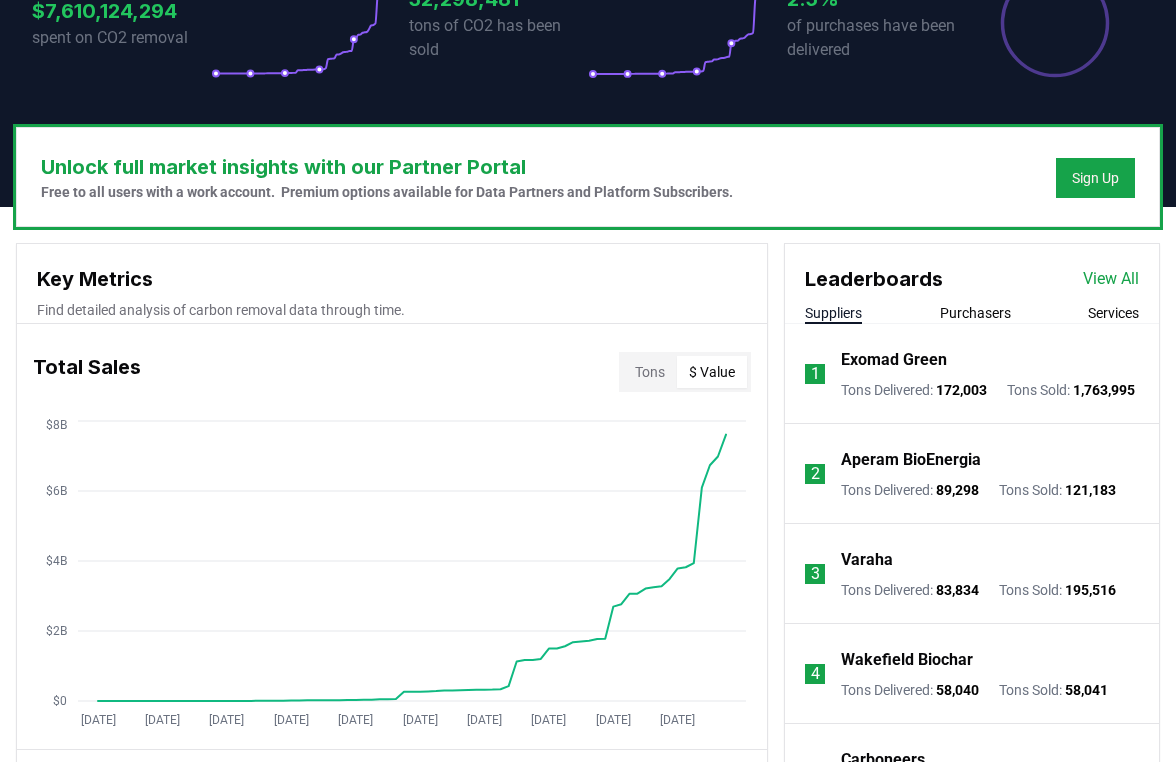 click on "$ Value" at bounding box center (712, 372) 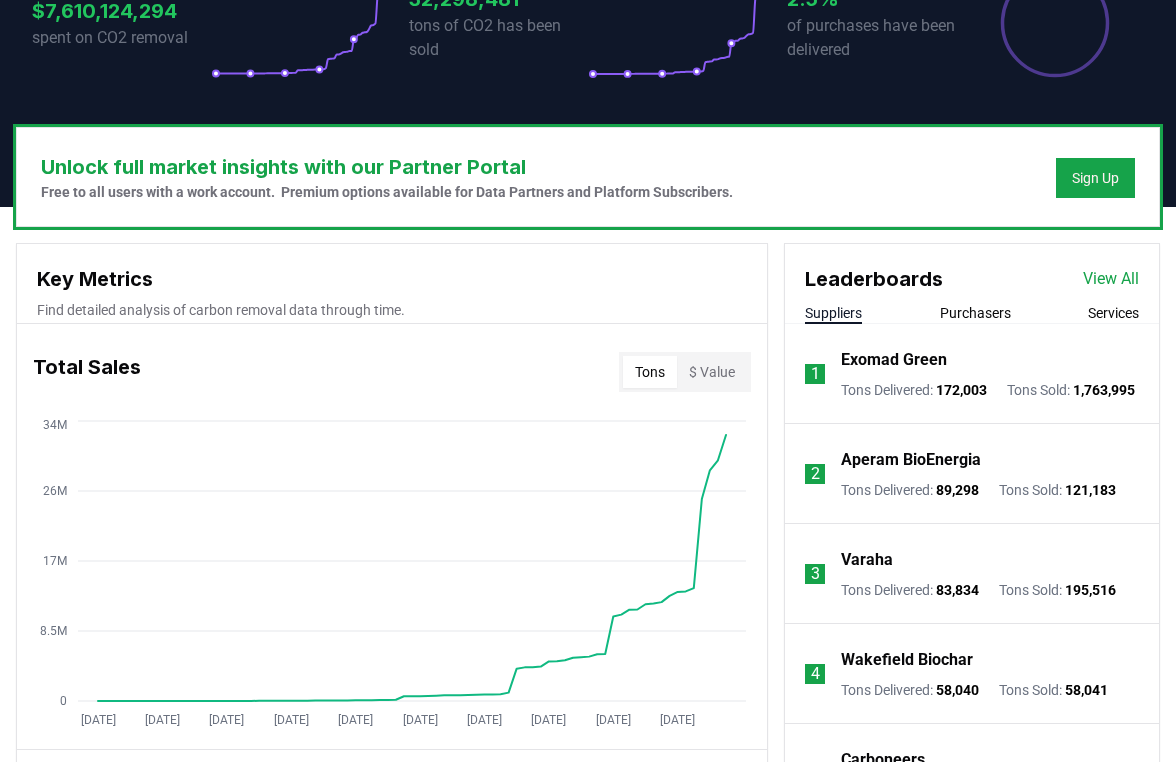 click on "Tons" at bounding box center [650, 372] 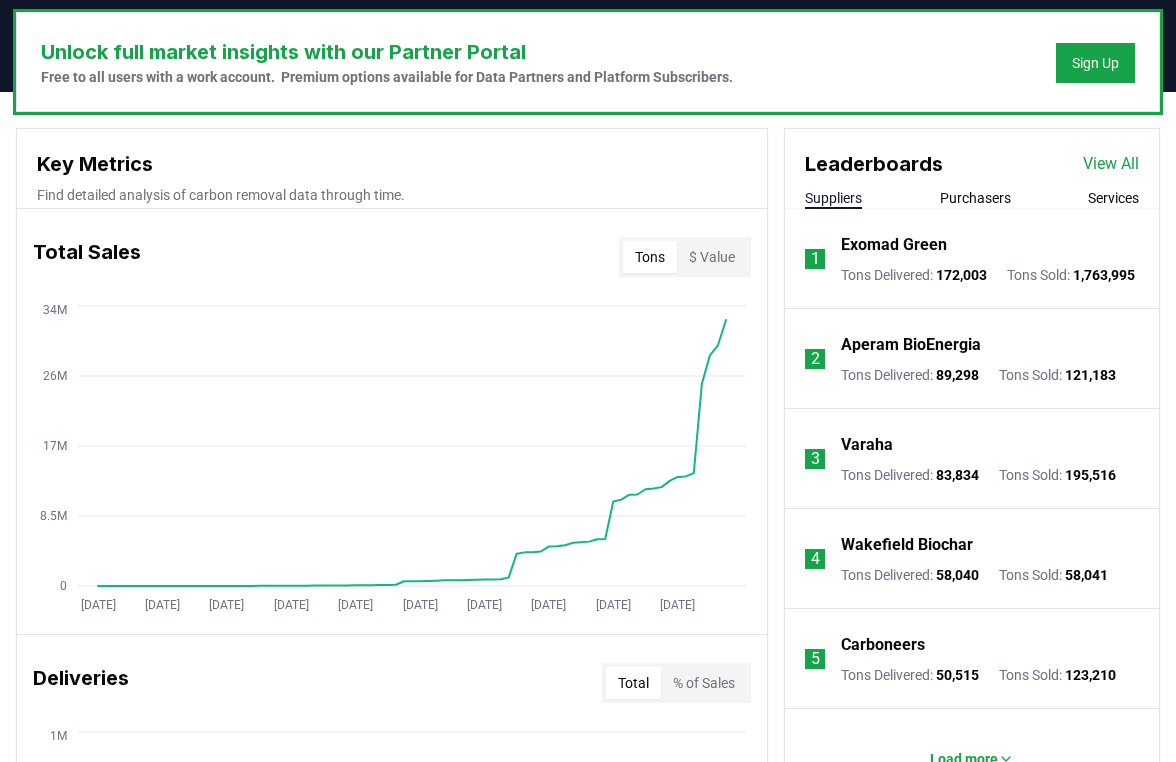 scroll, scrollTop: 614, scrollLeft: 0, axis: vertical 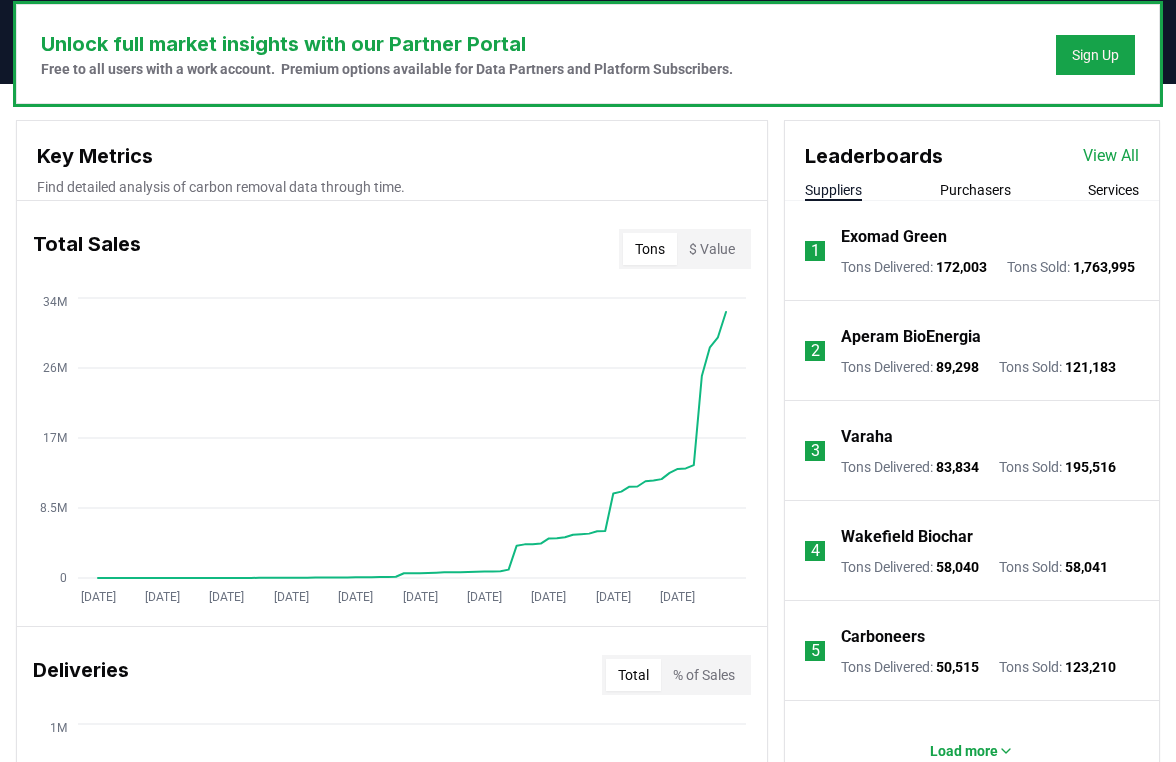 click on "Varaha" at bounding box center [867, 437] 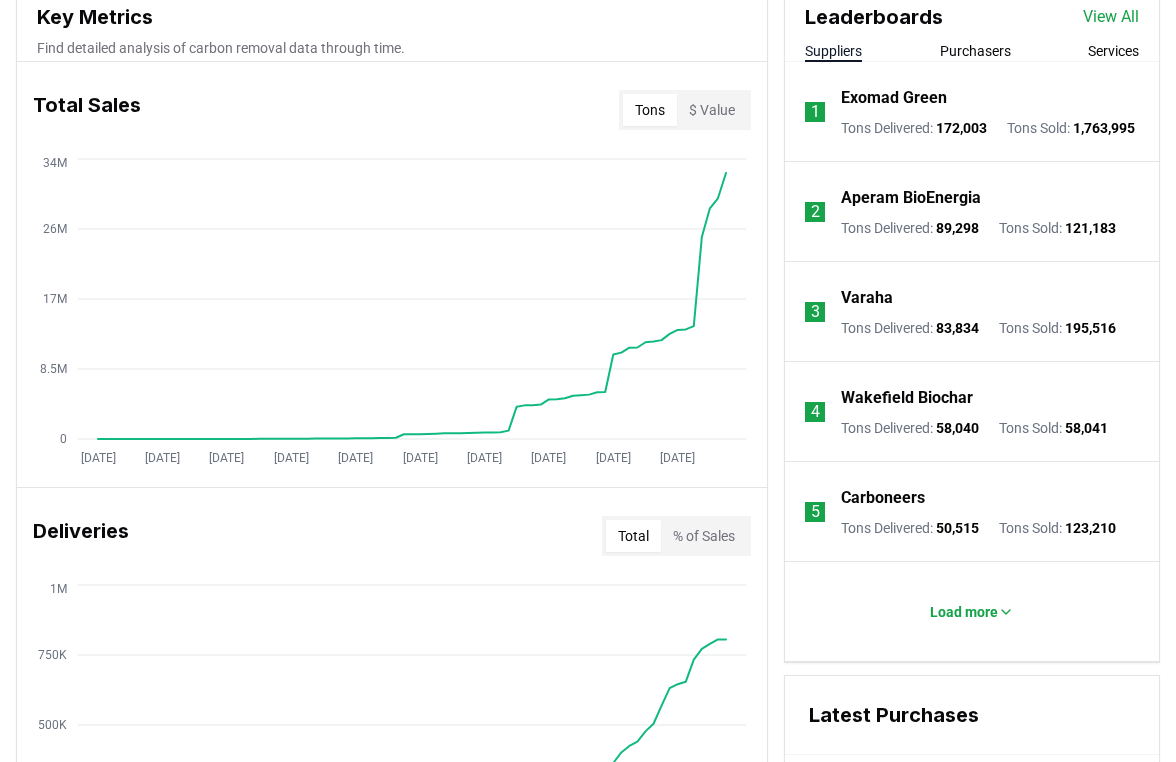 scroll, scrollTop: 776, scrollLeft: 0, axis: vertical 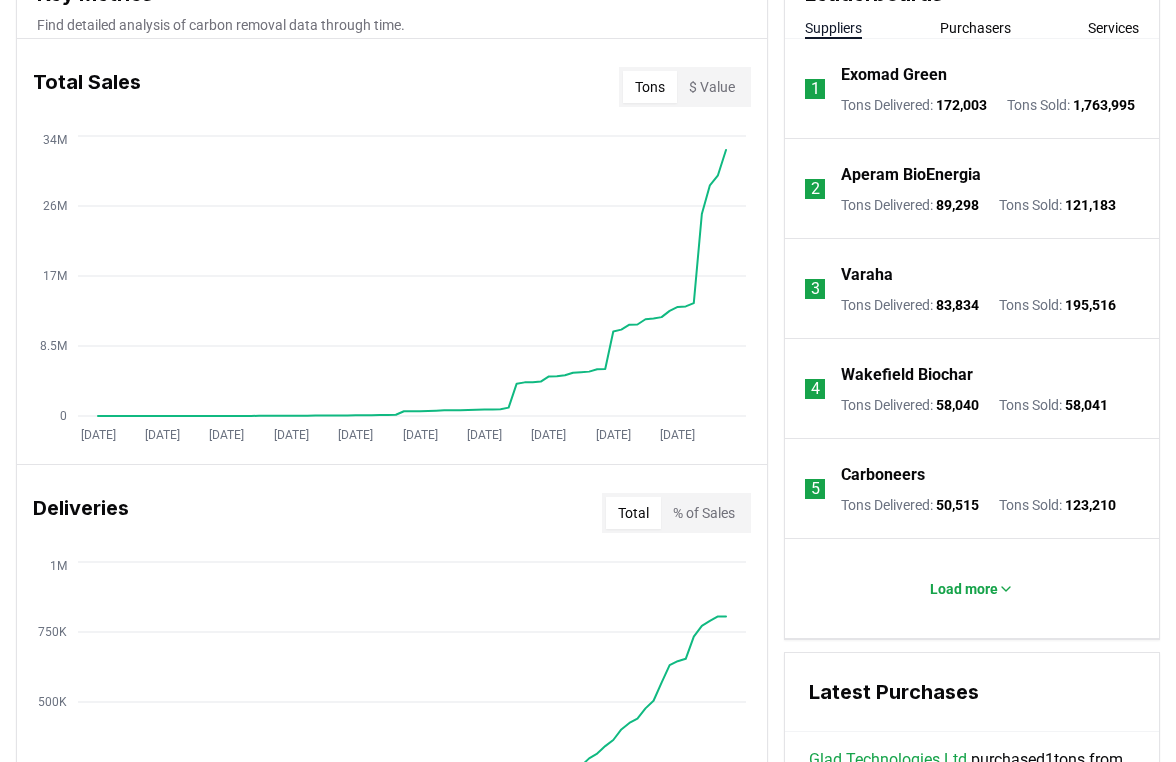 click on "Wakefield Biochar" at bounding box center [907, 375] 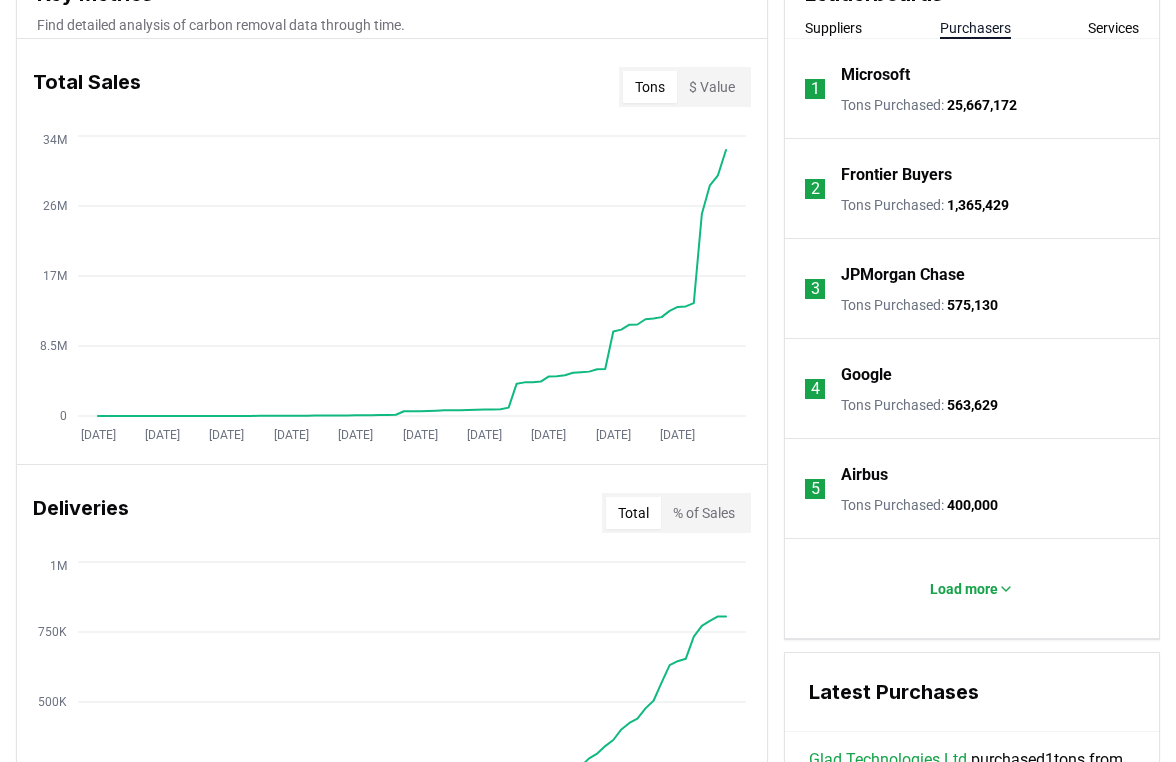 click on "Purchasers" at bounding box center [975, 28] 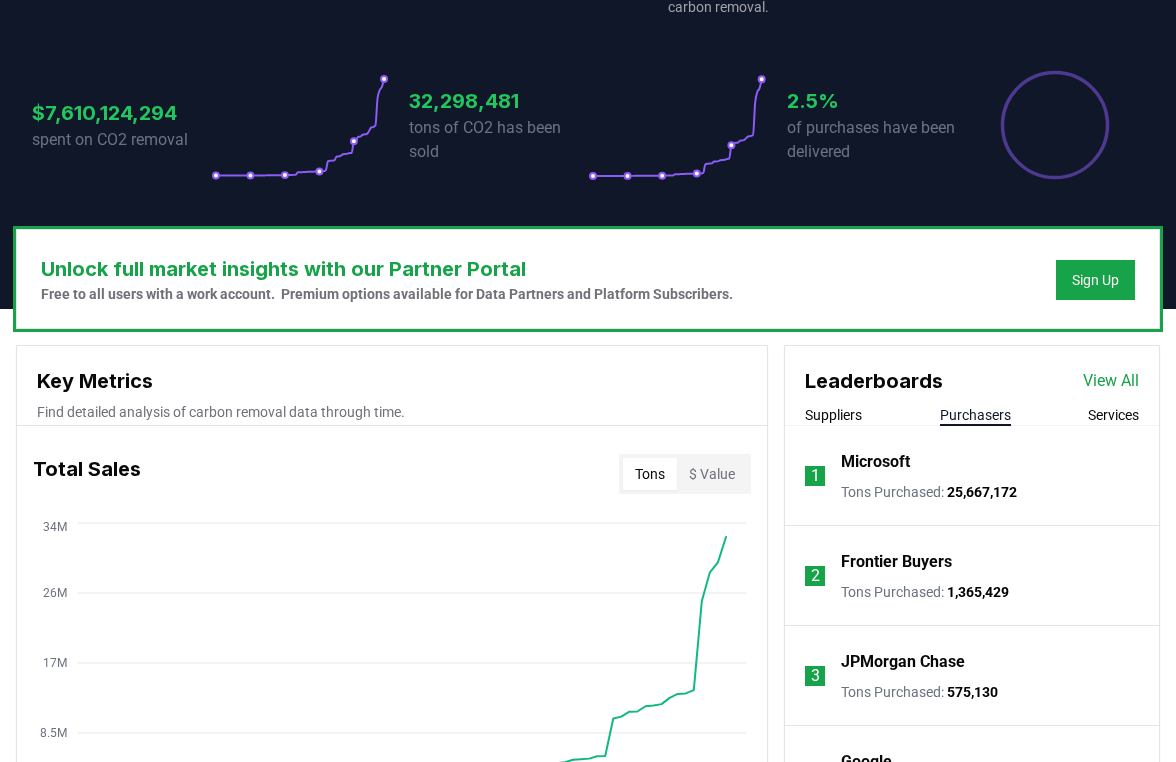 scroll, scrollTop: 369, scrollLeft: 0, axis: vertical 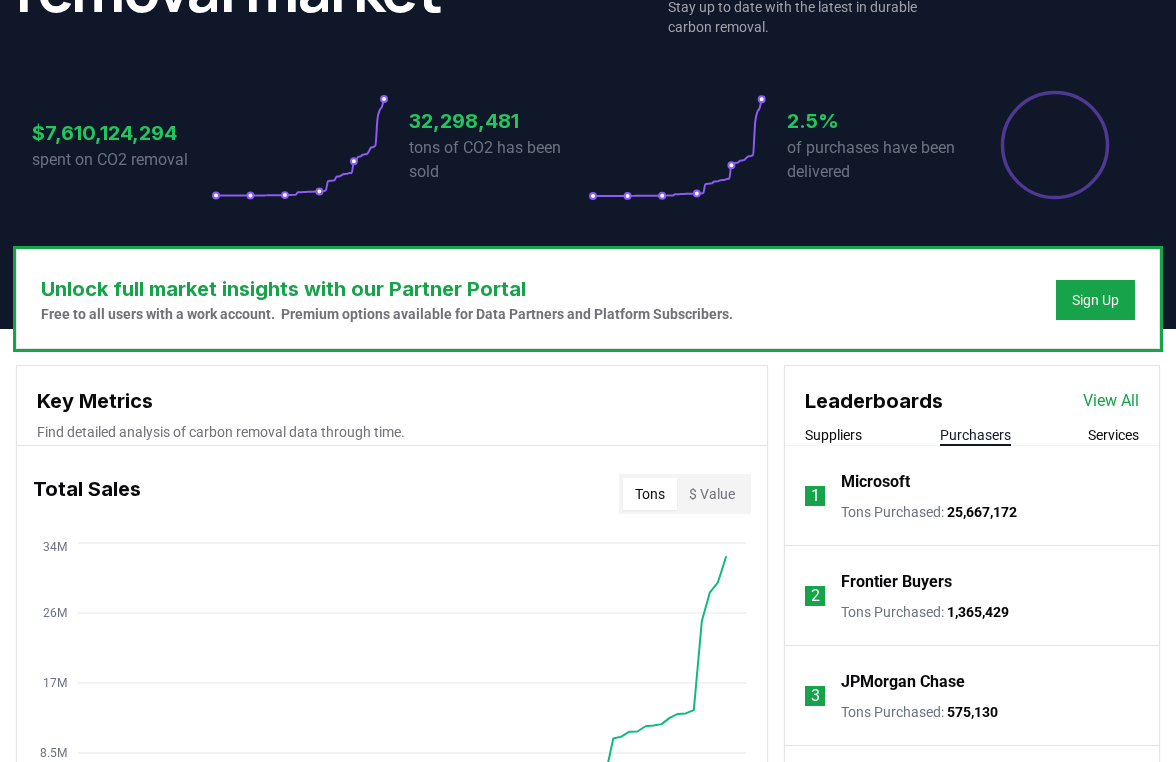click on "Services" at bounding box center [1113, 435] 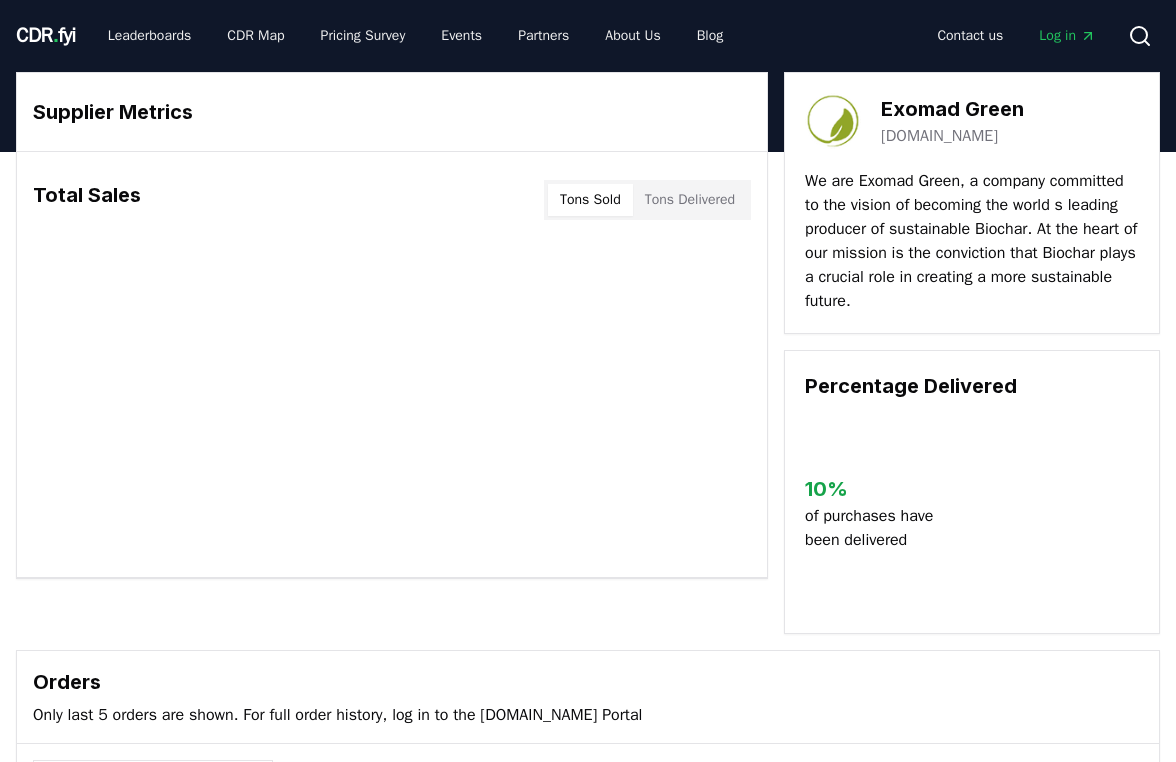 scroll, scrollTop: 0, scrollLeft: 0, axis: both 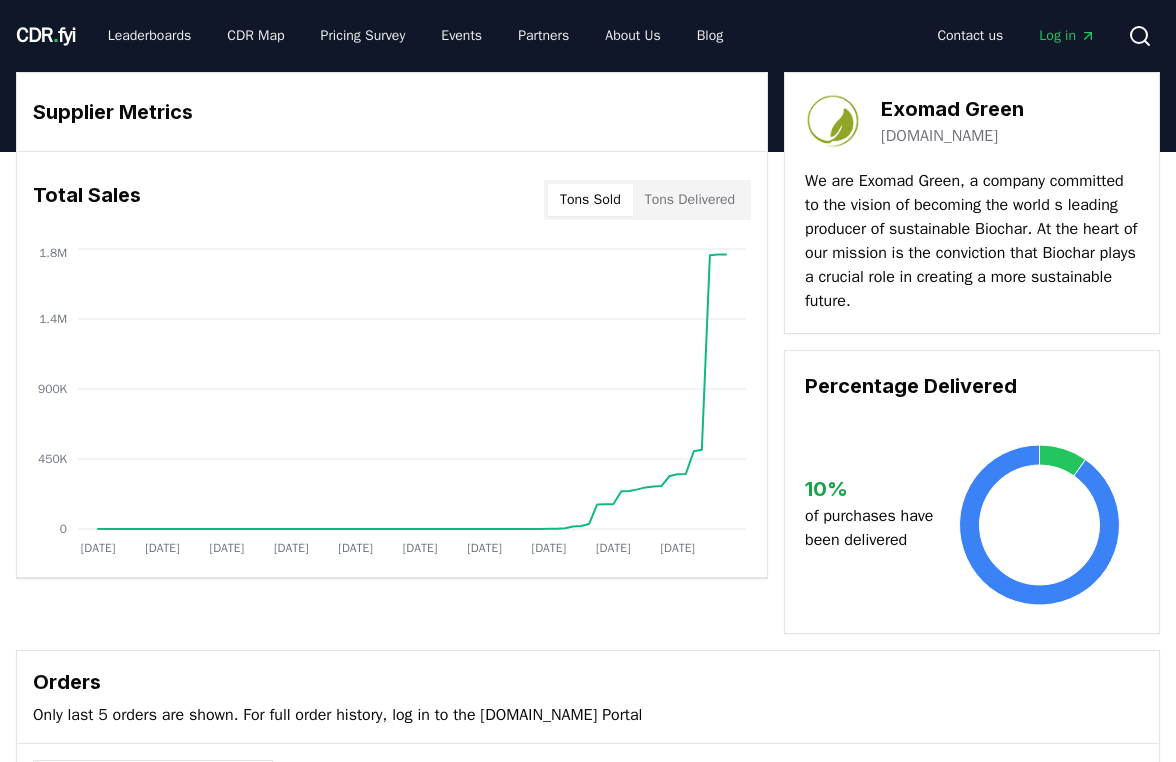 click on "exomadgreen.com" at bounding box center (939, 136) 